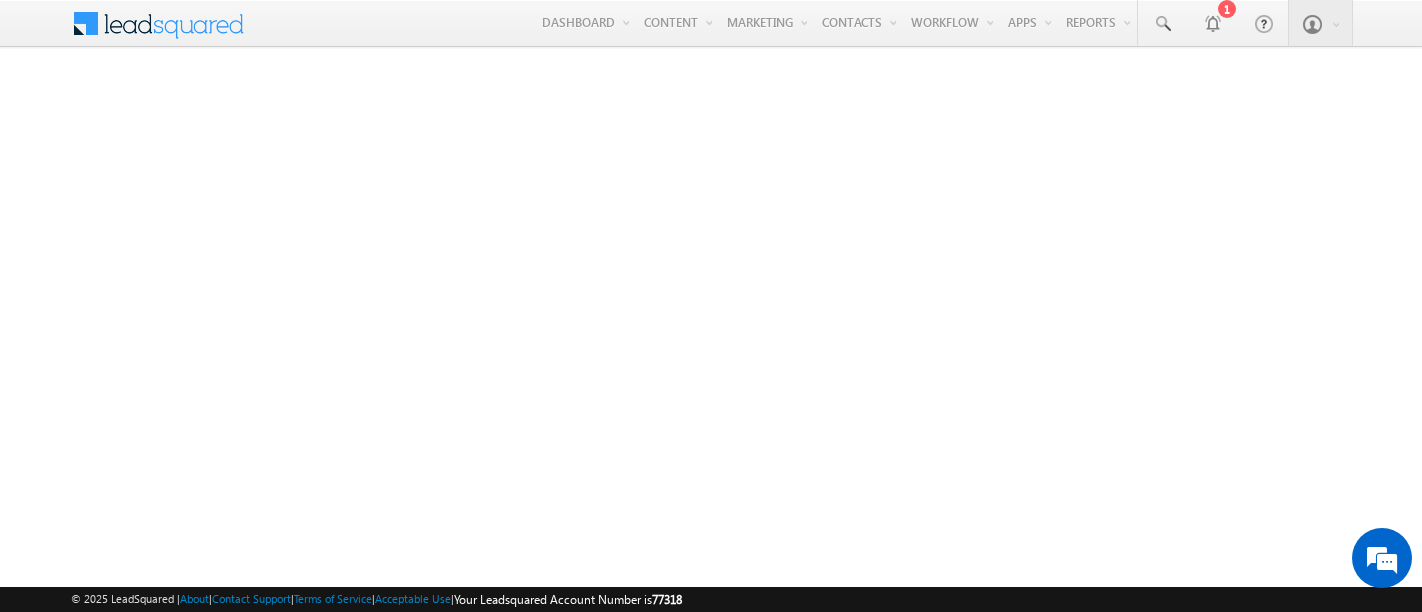 scroll, scrollTop: 0, scrollLeft: 0, axis: both 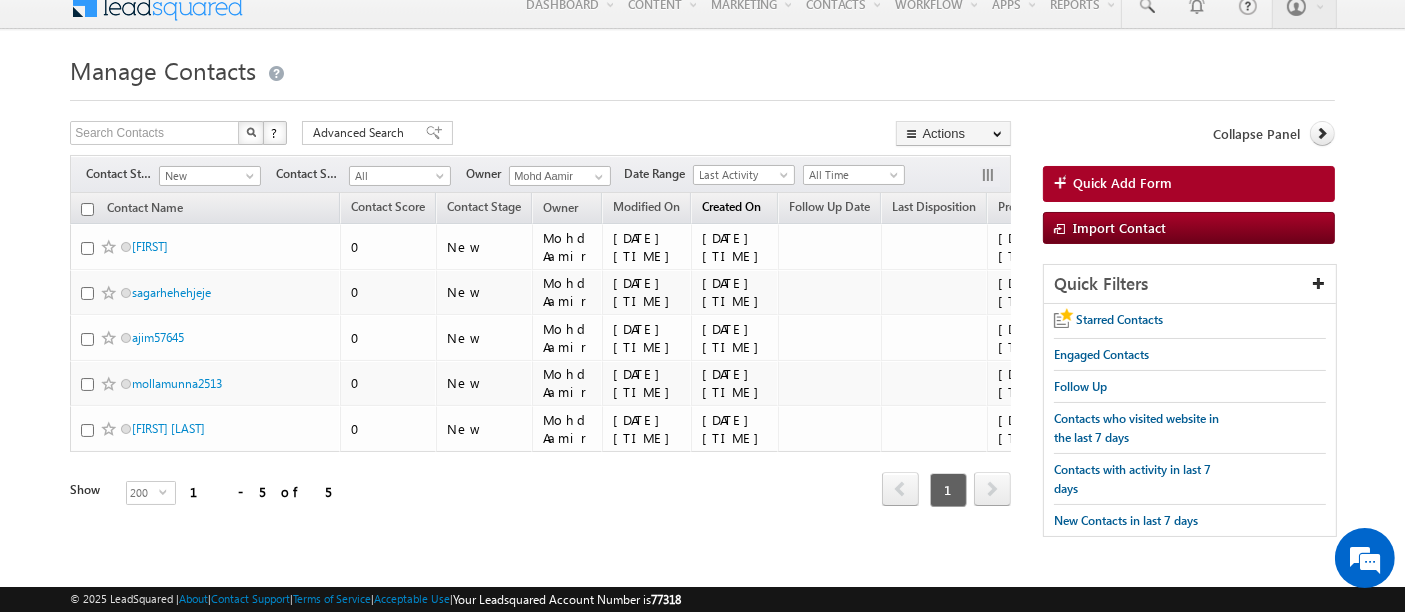 click on "Created On" at bounding box center [731, 206] 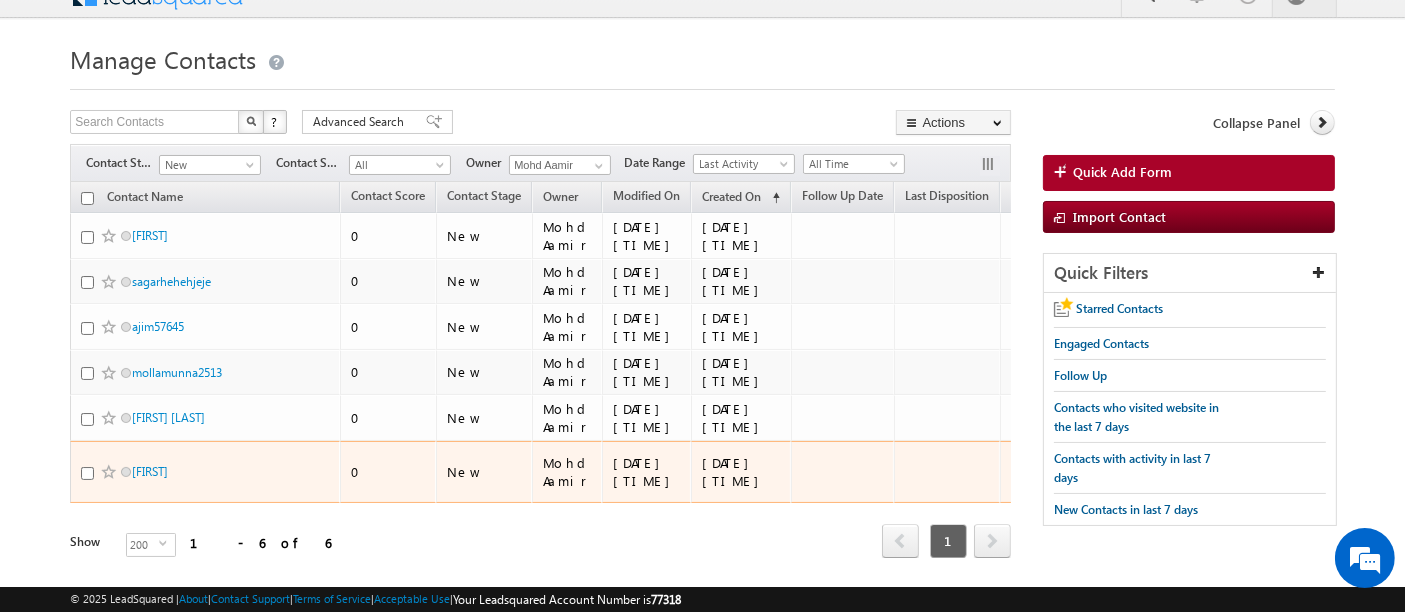 scroll, scrollTop: 74, scrollLeft: 0, axis: vertical 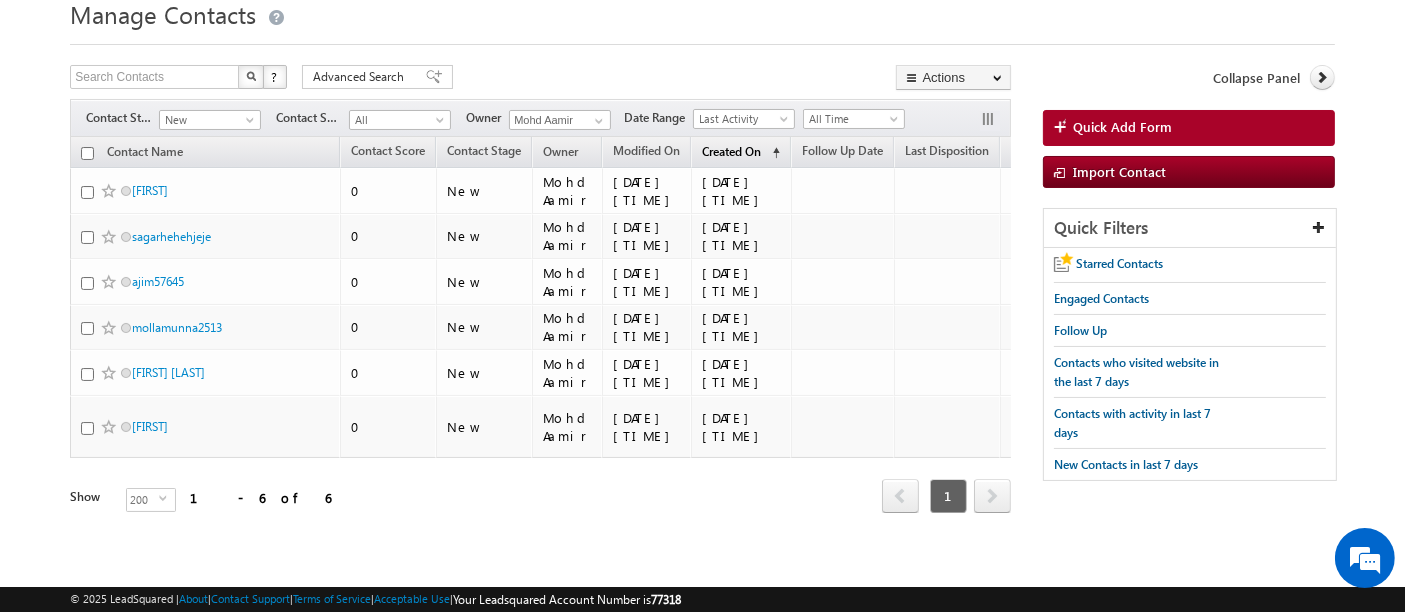 click on "Created On" at bounding box center (731, 151) 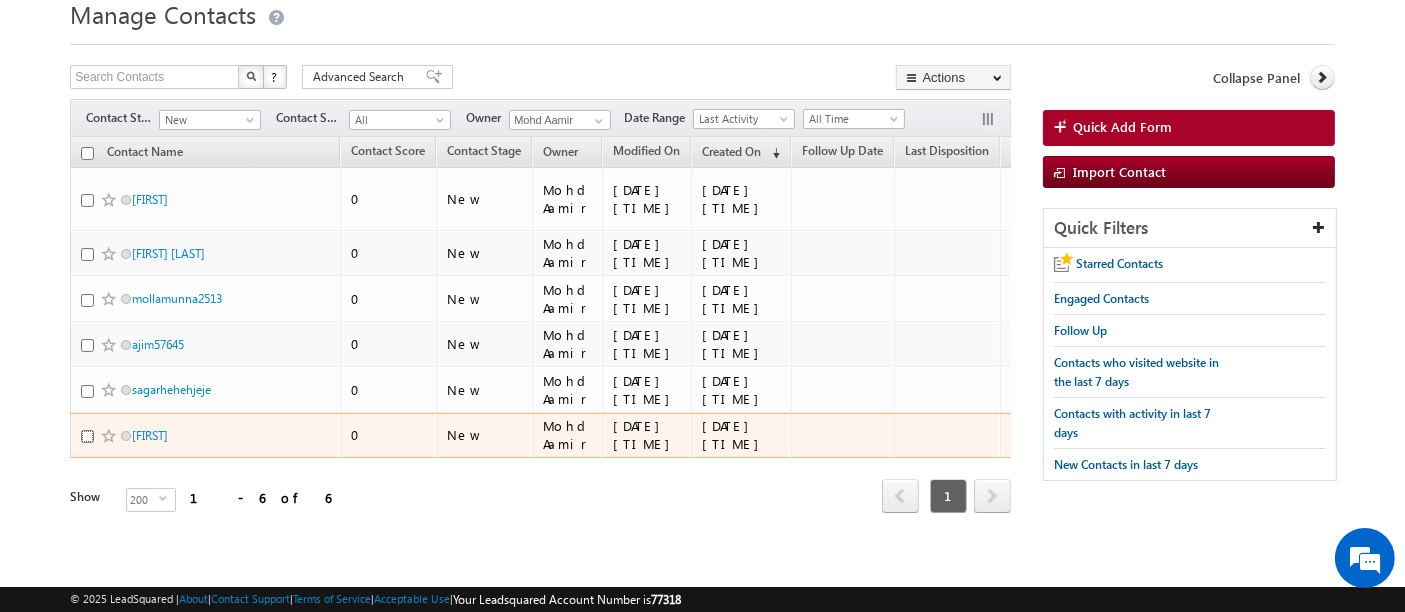 click at bounding box center [87, 436] 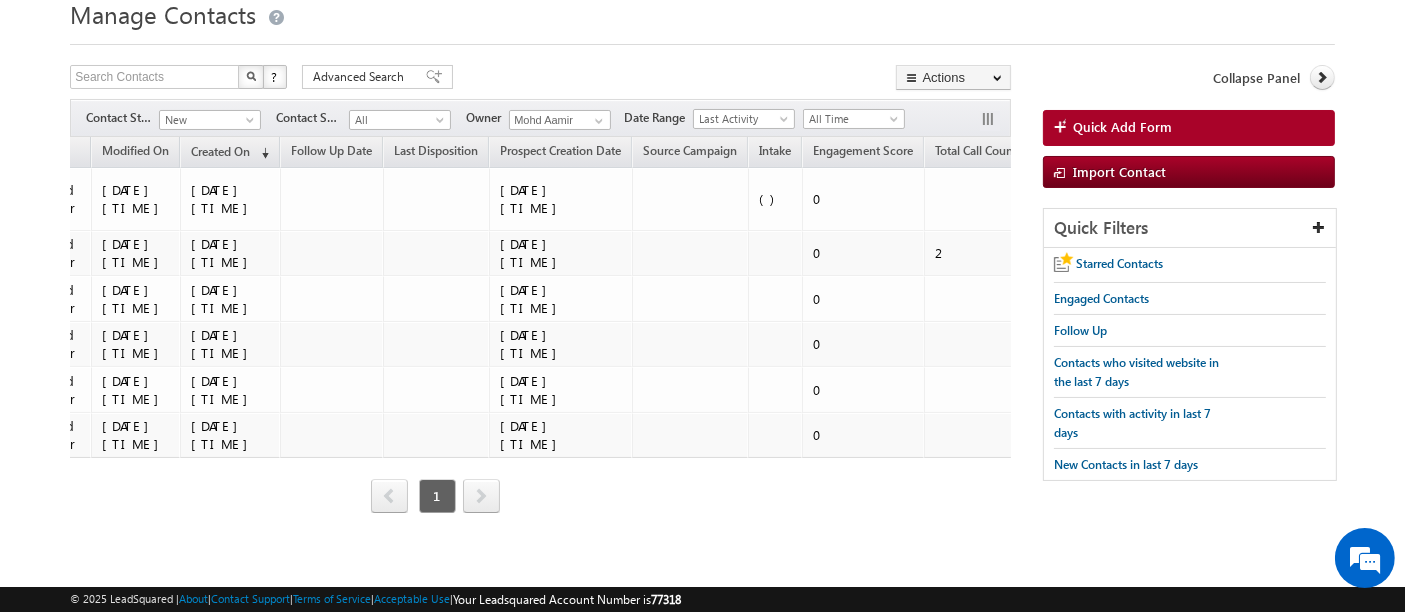 scroll, scrollTop: 0, scrollLeft: 0, axis: both 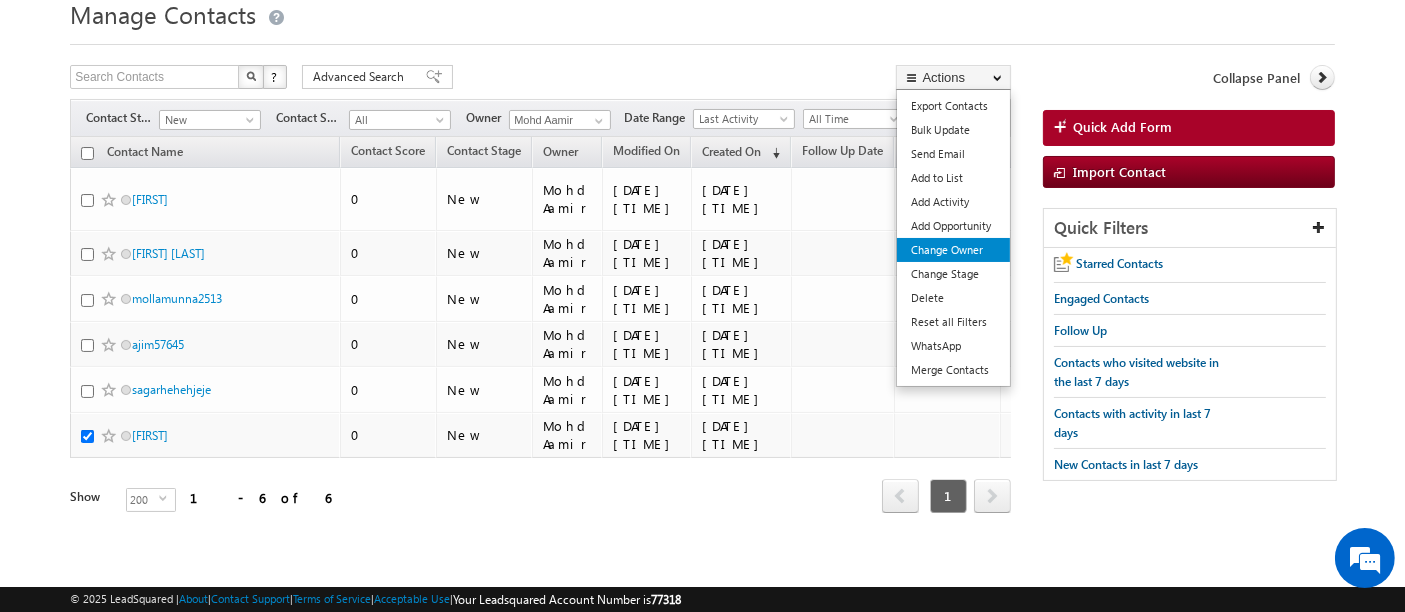 click on "Change Owner" at bounding box center (953, 250) 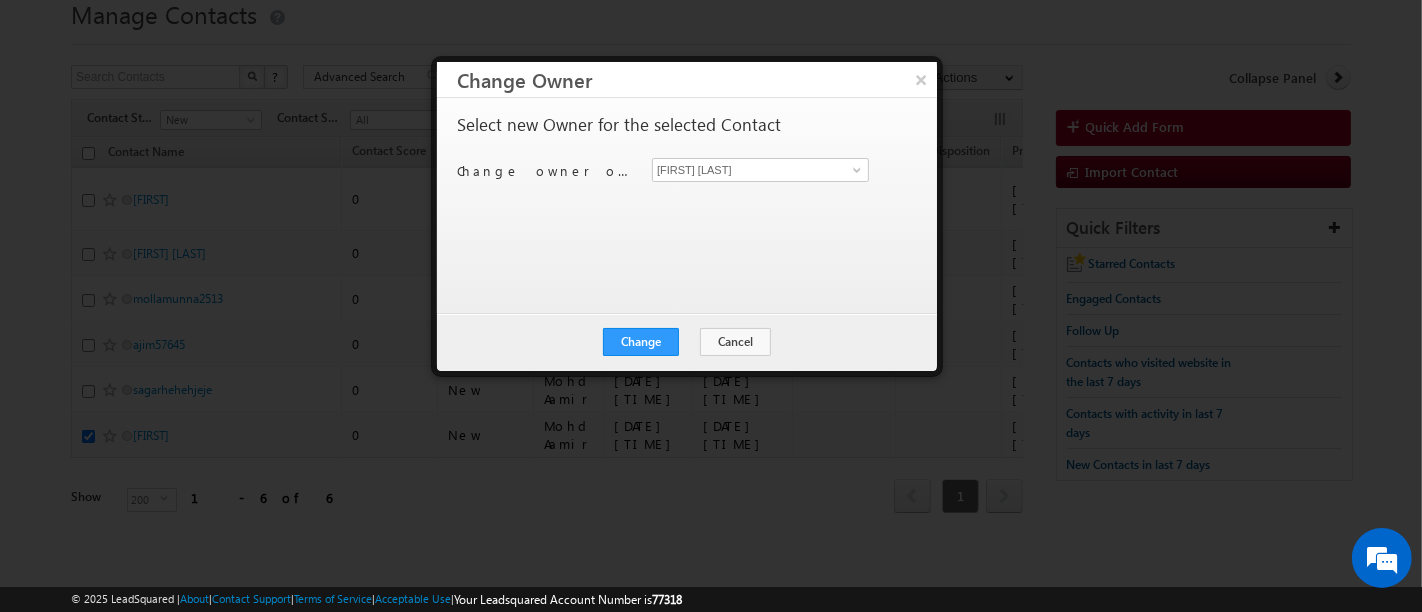 click on "Select new Owner for the selected Contact
Change owner of 1 contact to
Deepak Panwar Deepak Panwar" at bounding box center [685, 196] 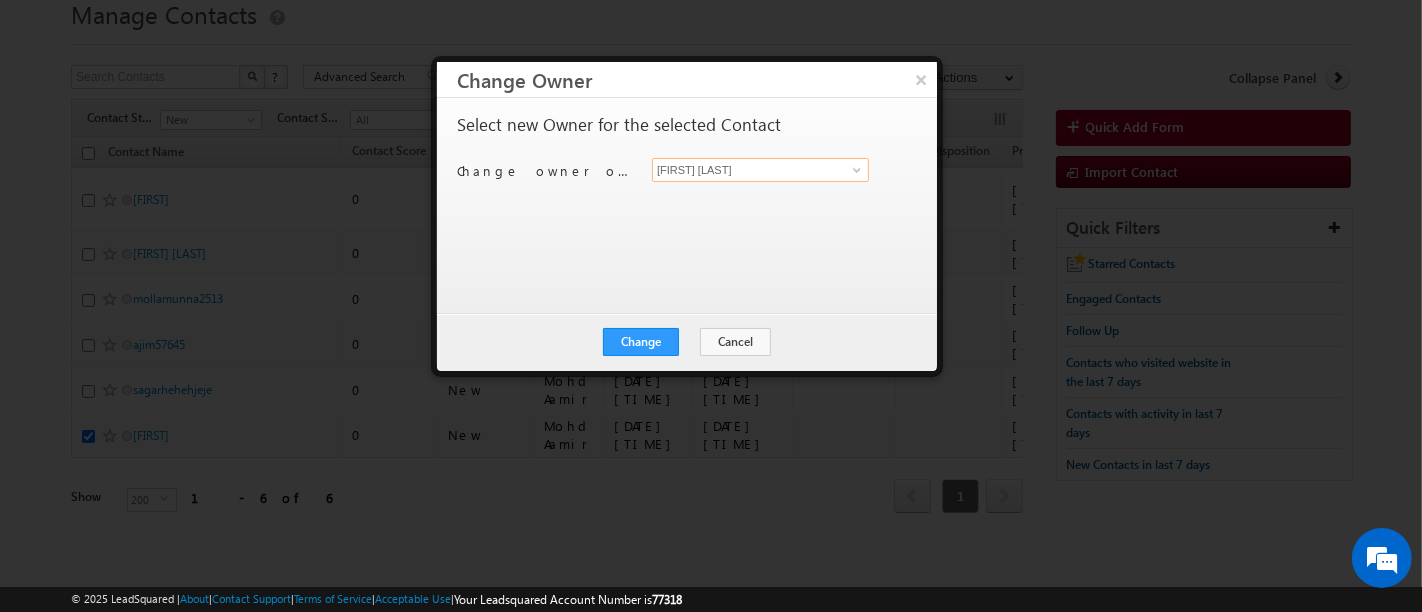 click on "[FIRST] [LAST]" at bounding box center [760, 170] 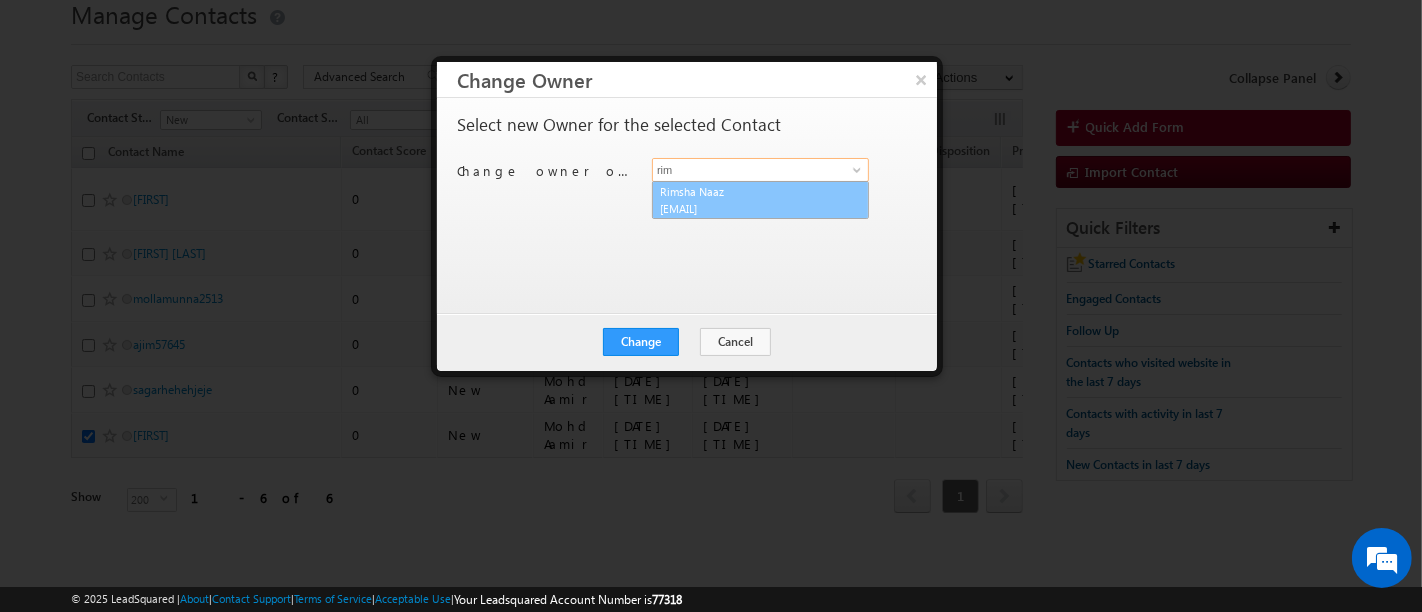 click on "rnaaz+1@amity.edu" at bounding box center (750, 208) 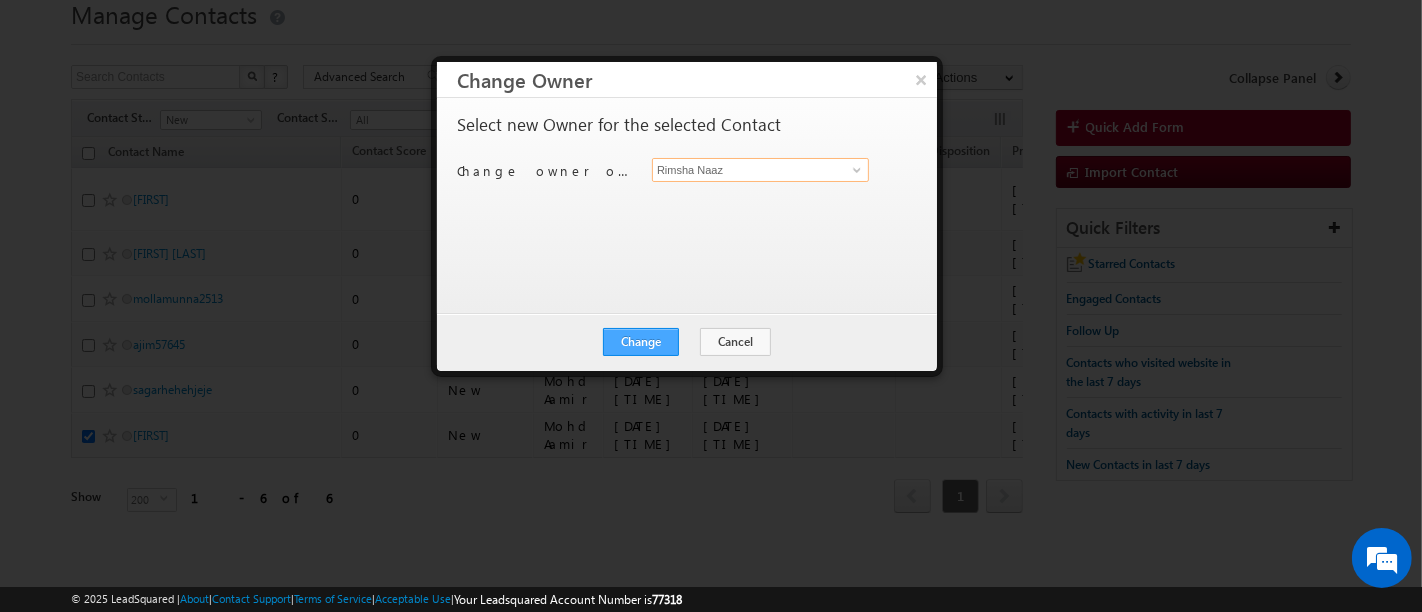 type on "Rimsha Naaz" 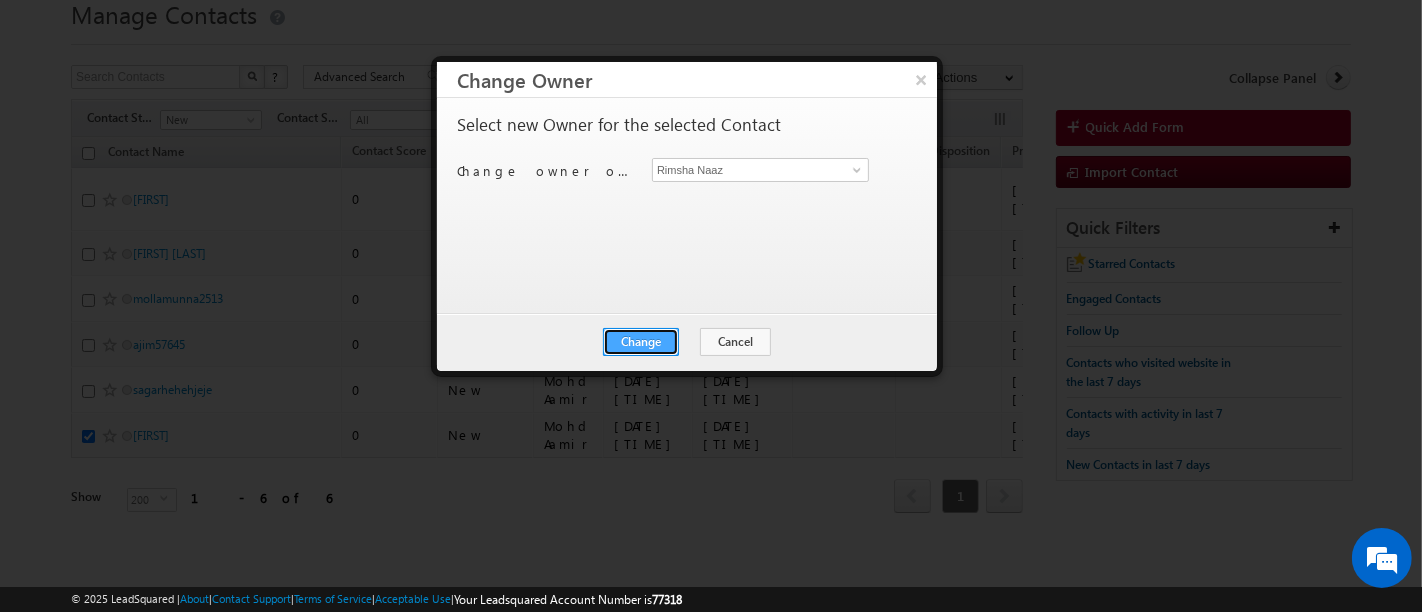click on "Change" at bounding box center [641, 342] 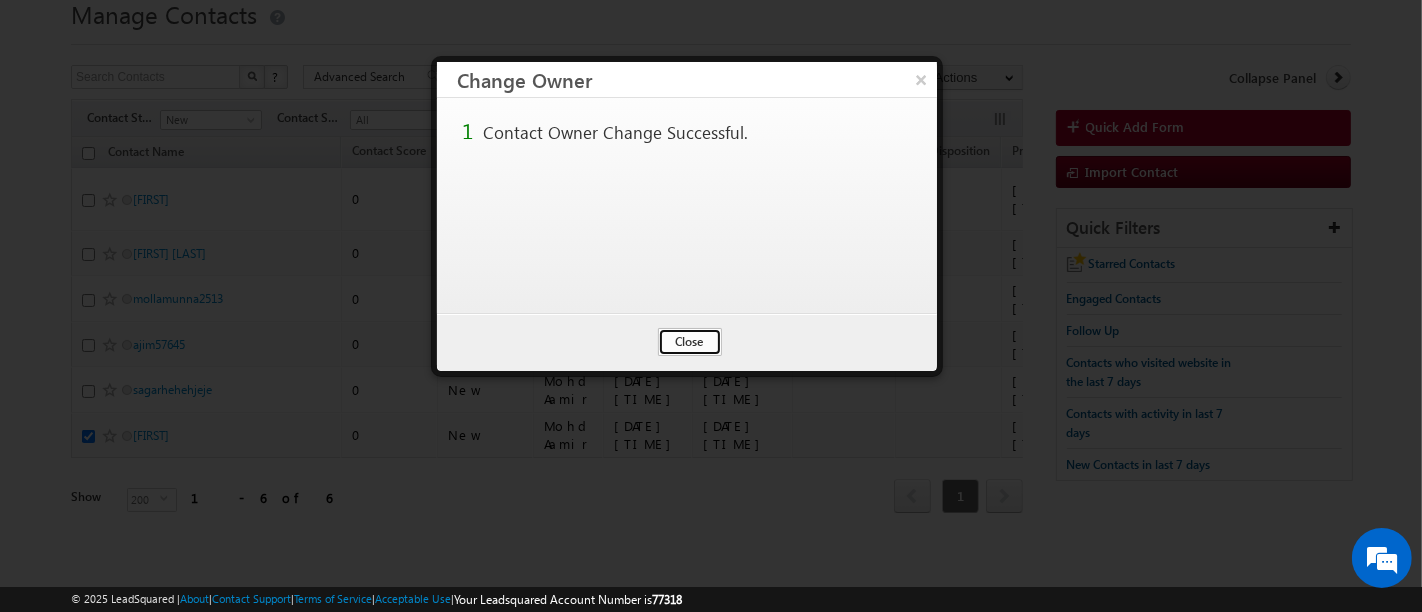 click on "Close" at bounding box center (690, 342) 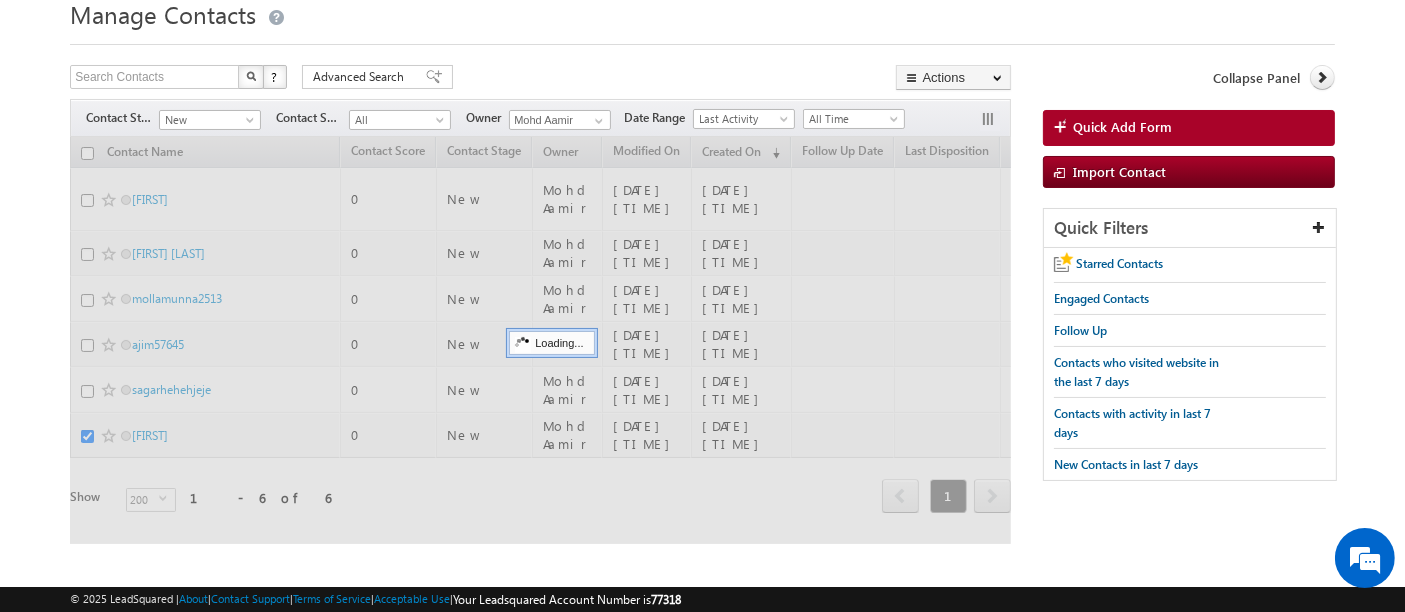 scroll, scrollTop: 29, scrollLeft: 0, axis: vertical 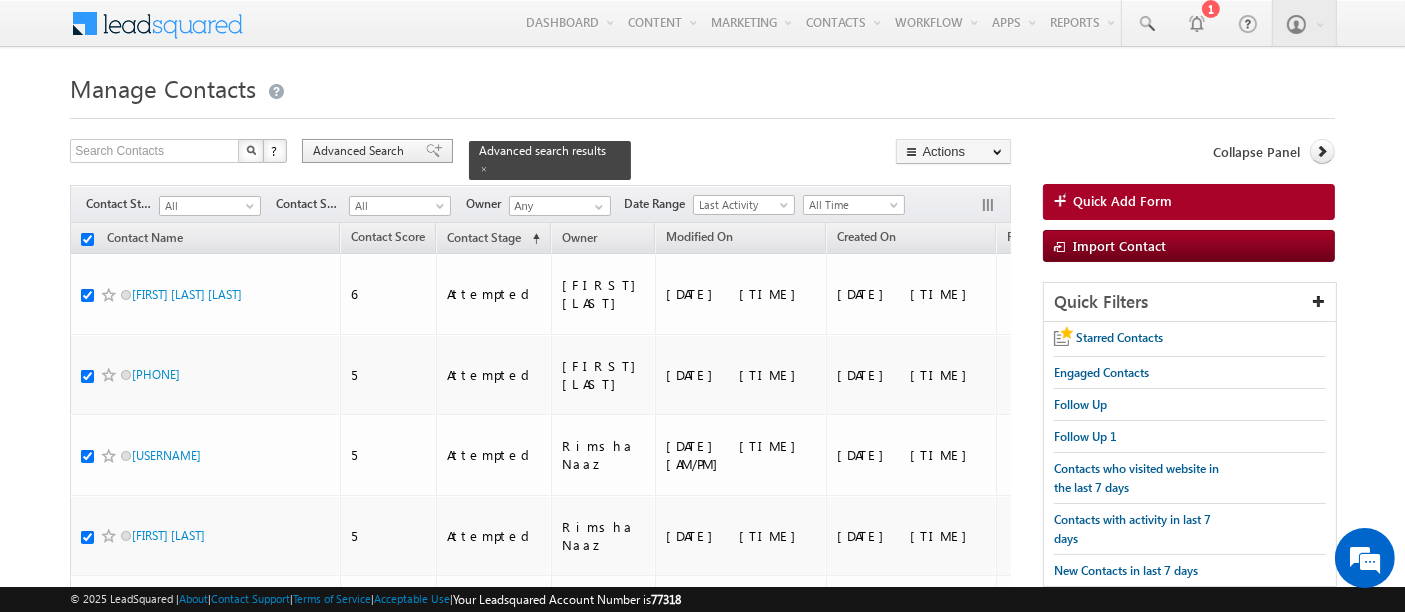 click on "Advanced Search" at bounding box center [361, 151] 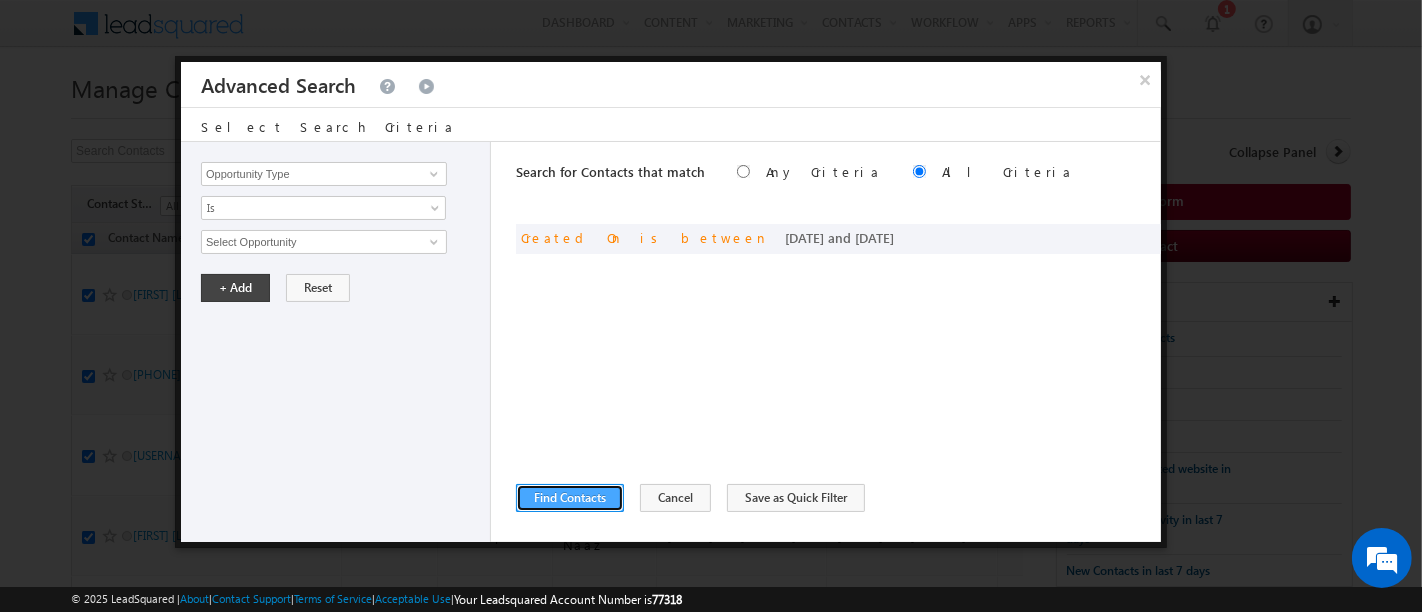 click on "Find Contacts" at bounding box center [570, 498] 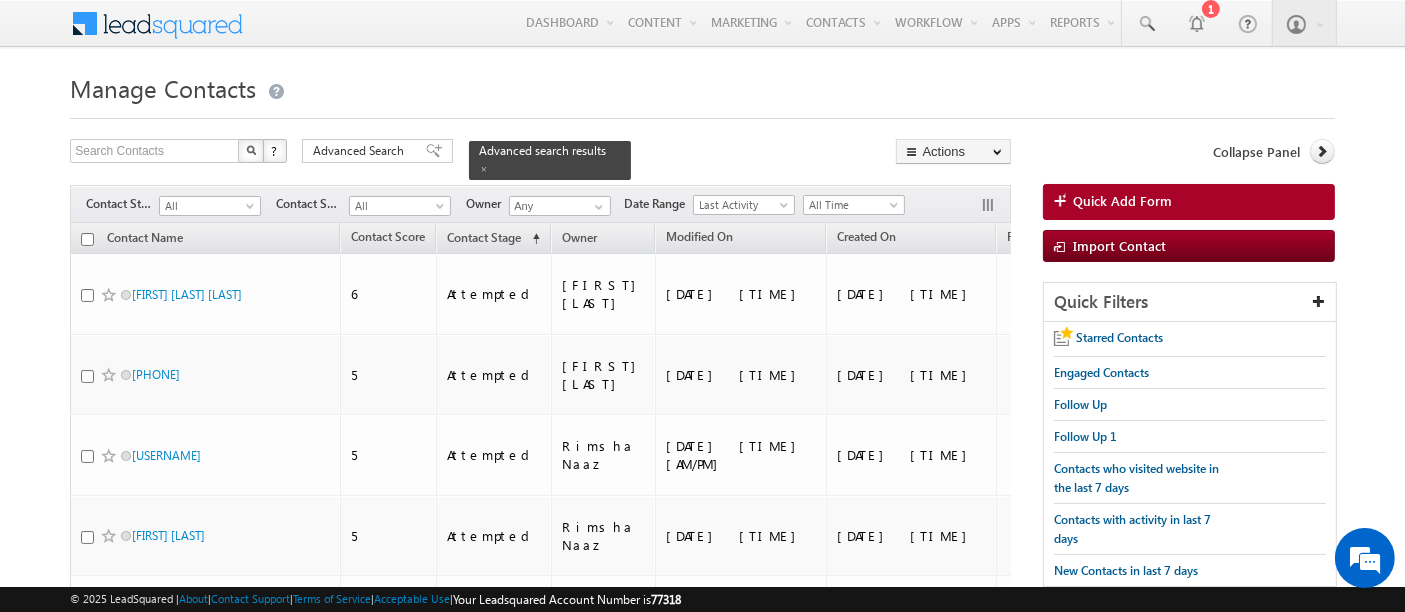 checkbox on "false" 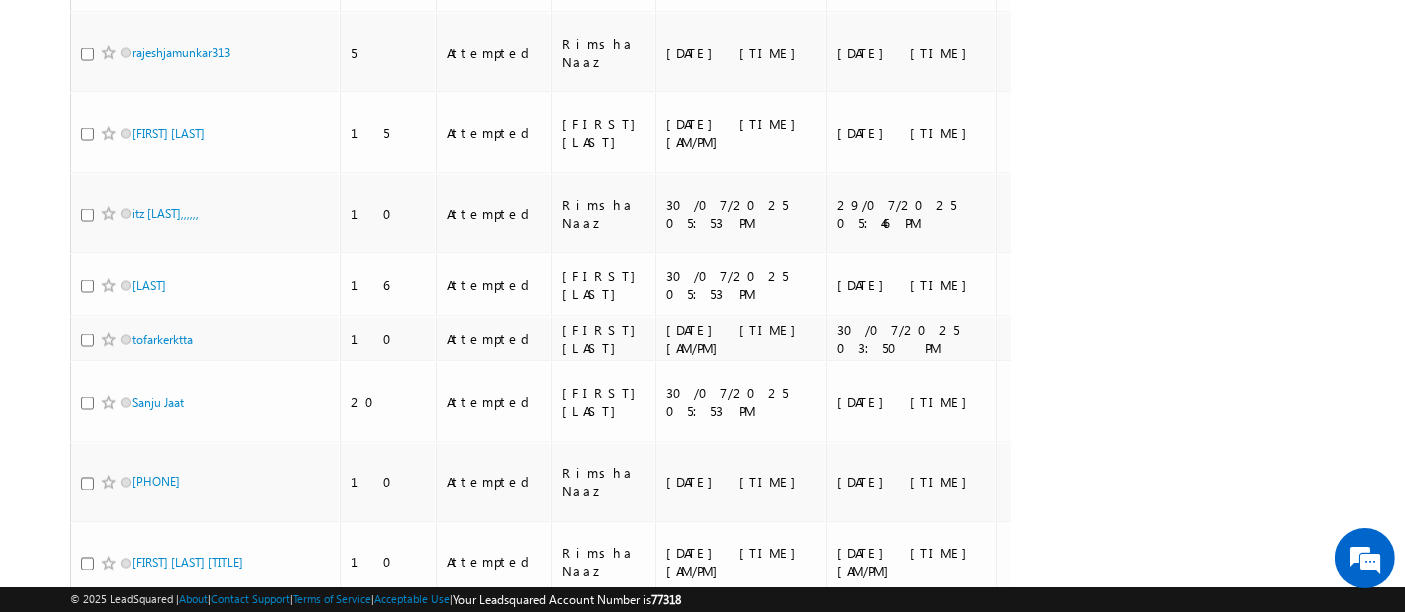 scroll, scrollTop: 3888, scrollLeft: 0, axis: vertical 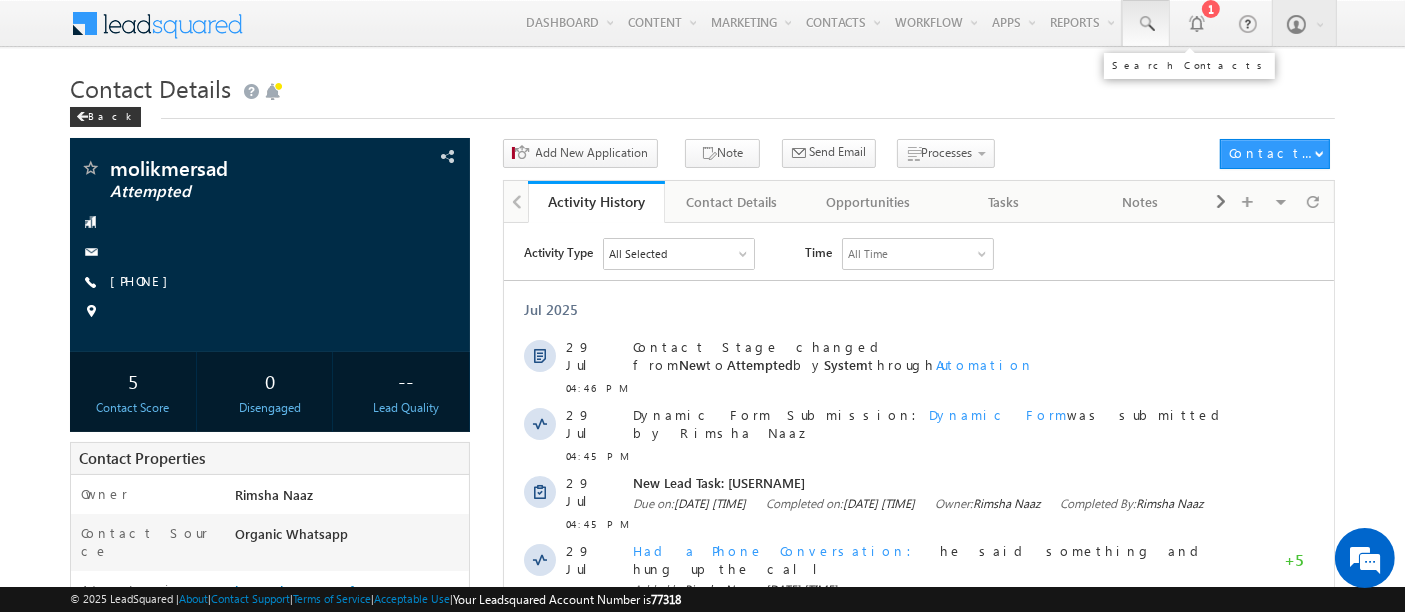 click at bounding box center (1146, 24) 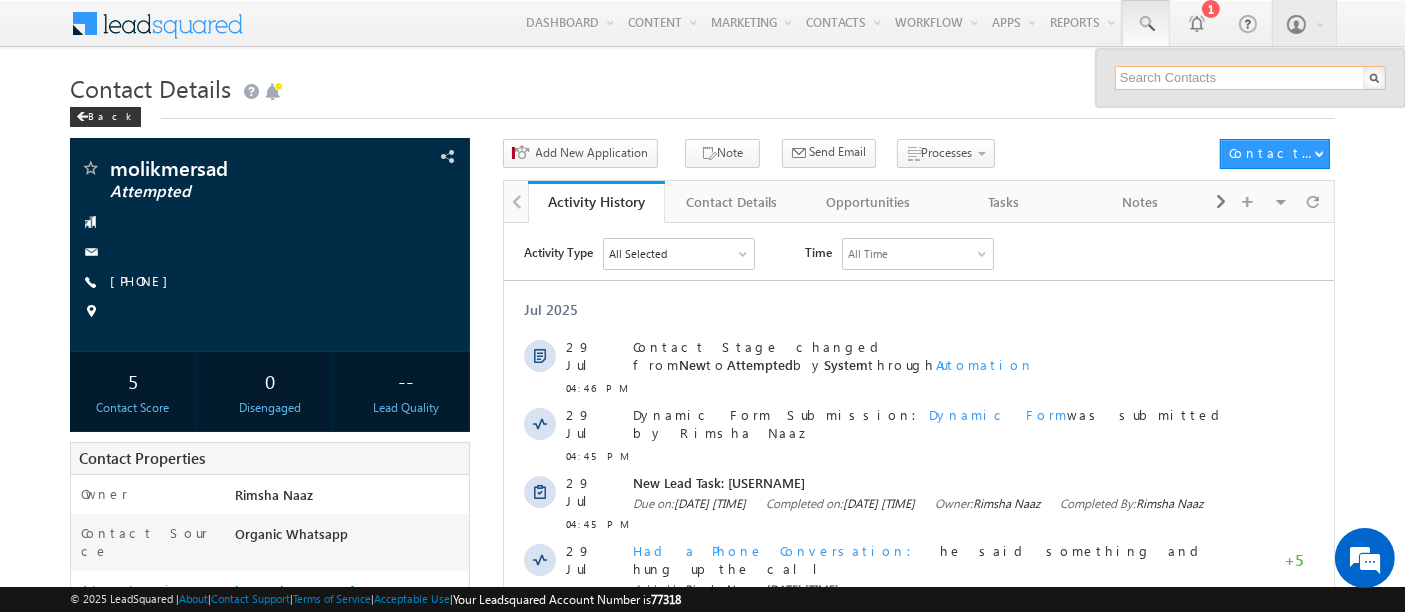paste on "sejalmishra10b@gmail.com" 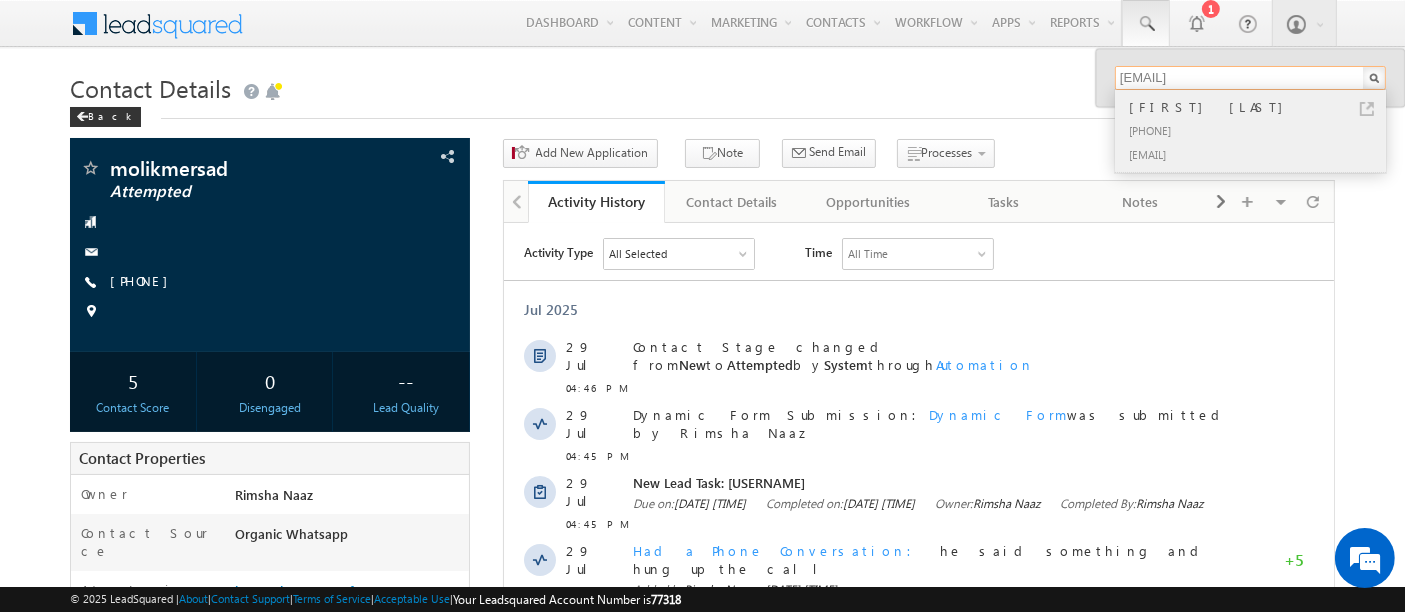 type on "sejalmishra10b@gmail.com" 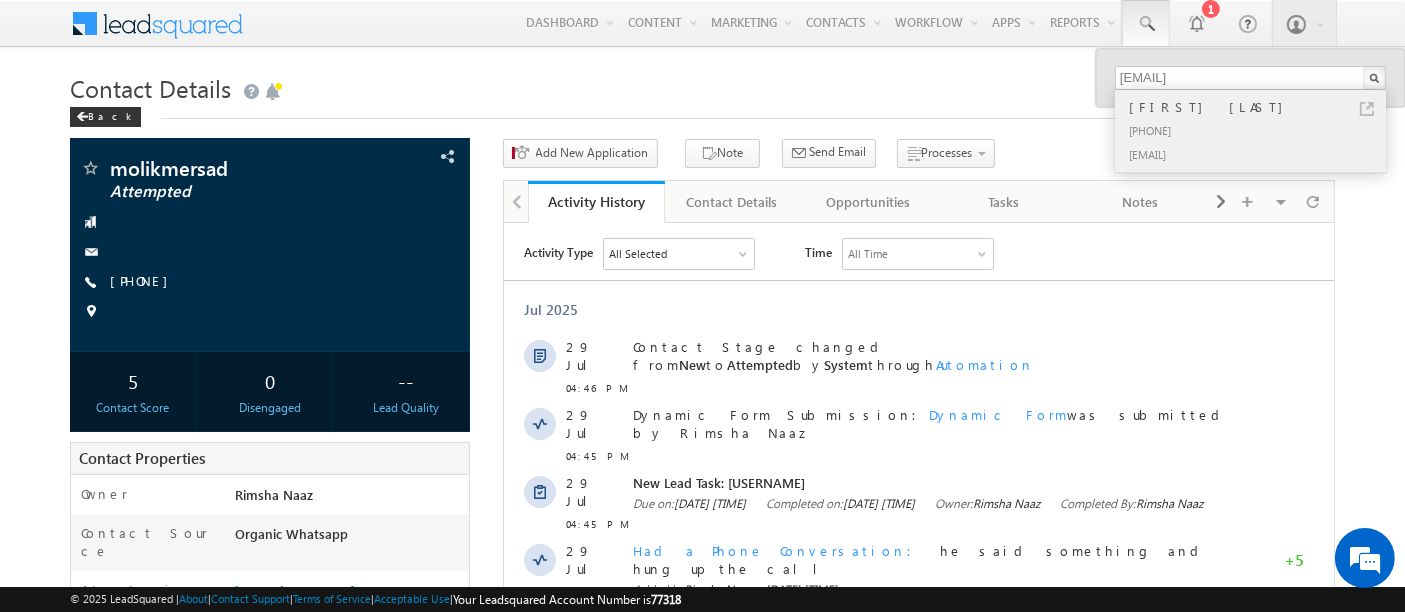 click on "Sejal Mishra" at bounding box center (1259, 107) 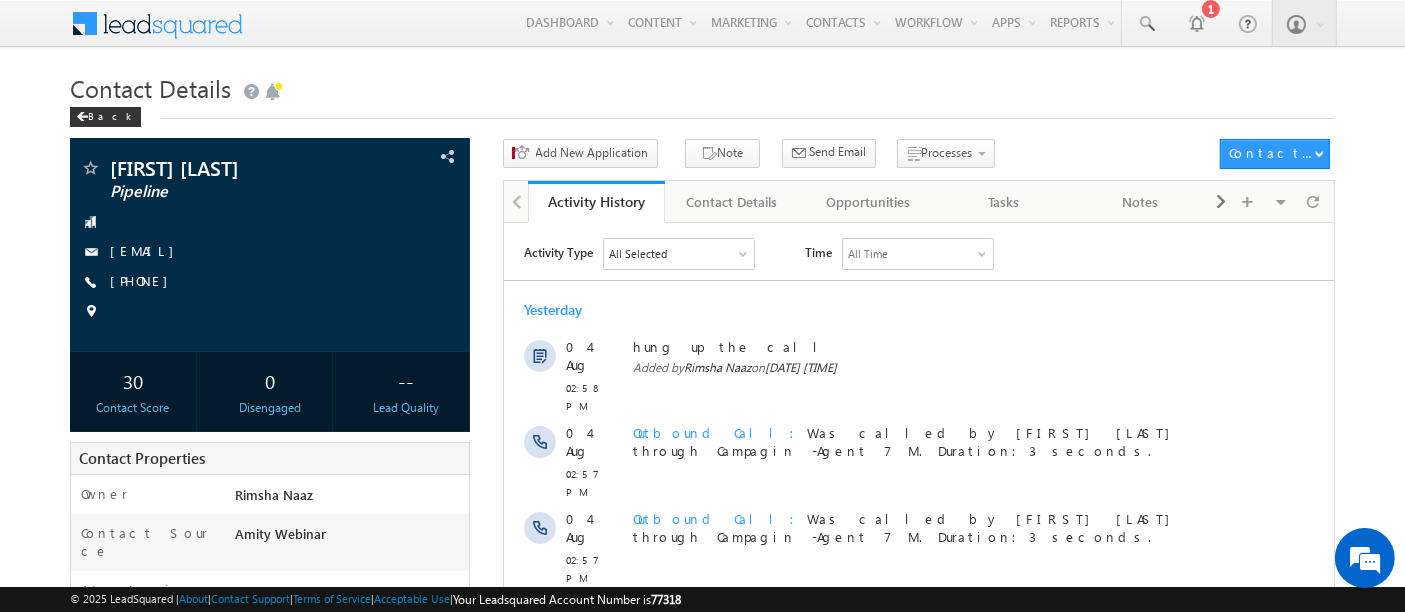 scroll, scrollTop: 0, scrollLeft: 0, axis: both 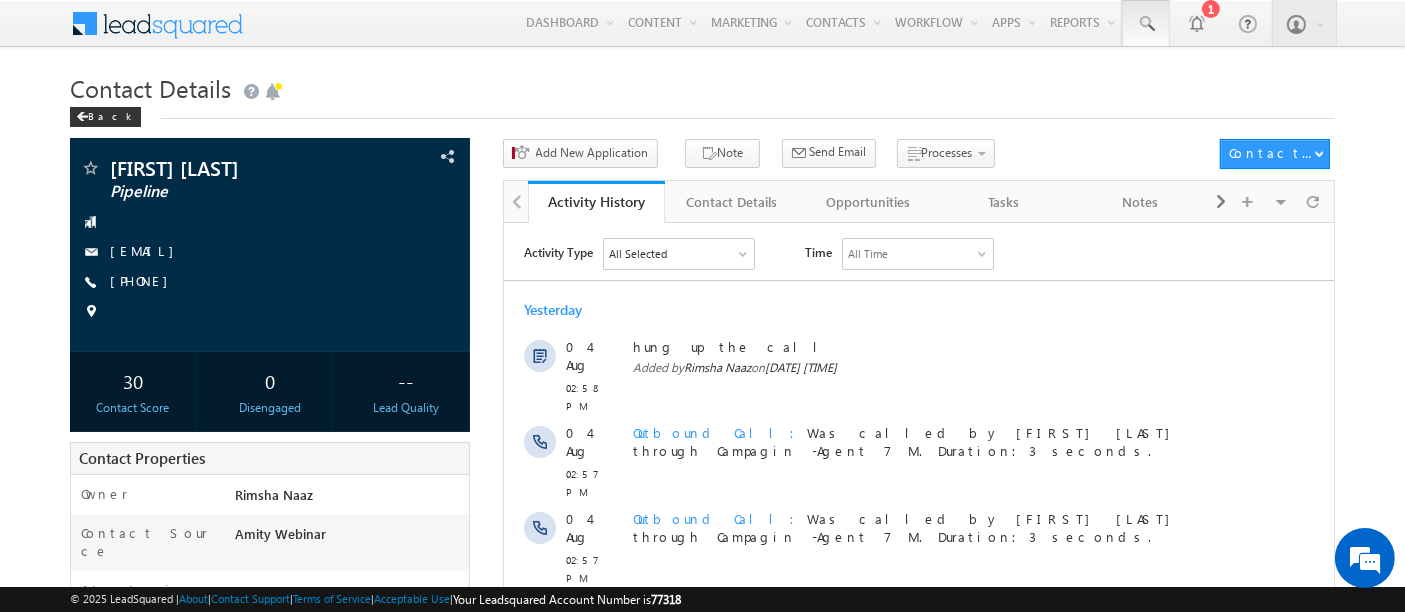 click at bounding box center [1146, 24] 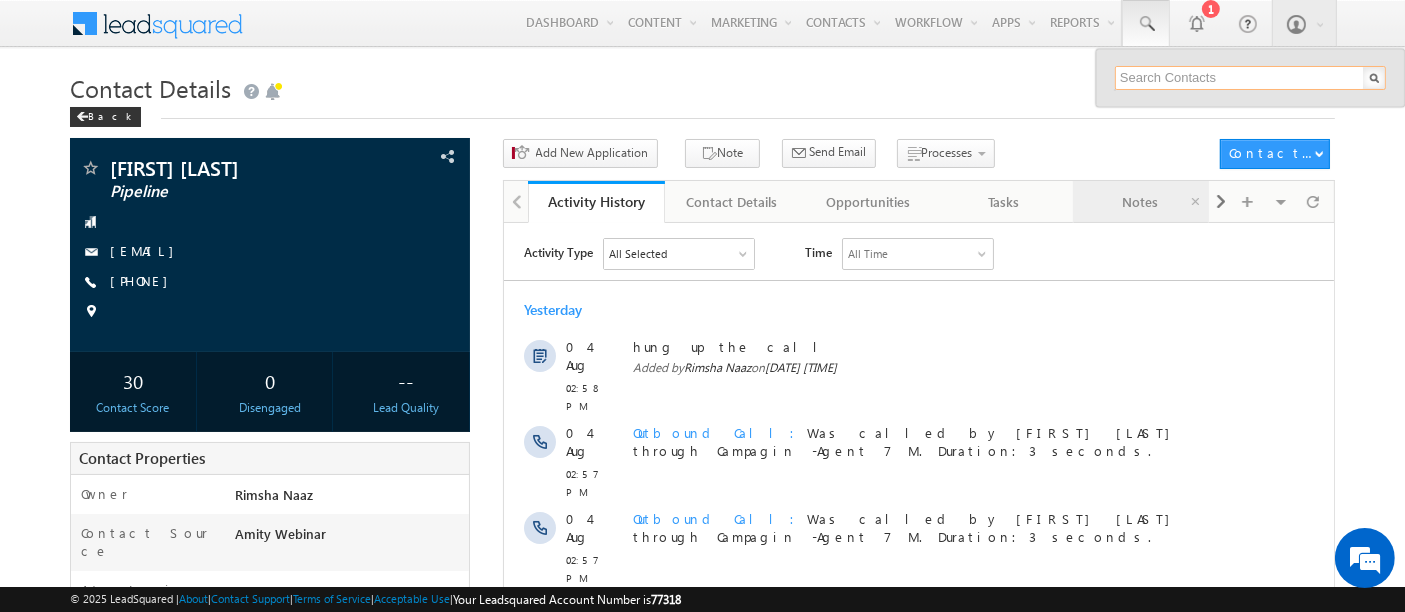 paste on "sourabhkhanchi24@gmail.com" 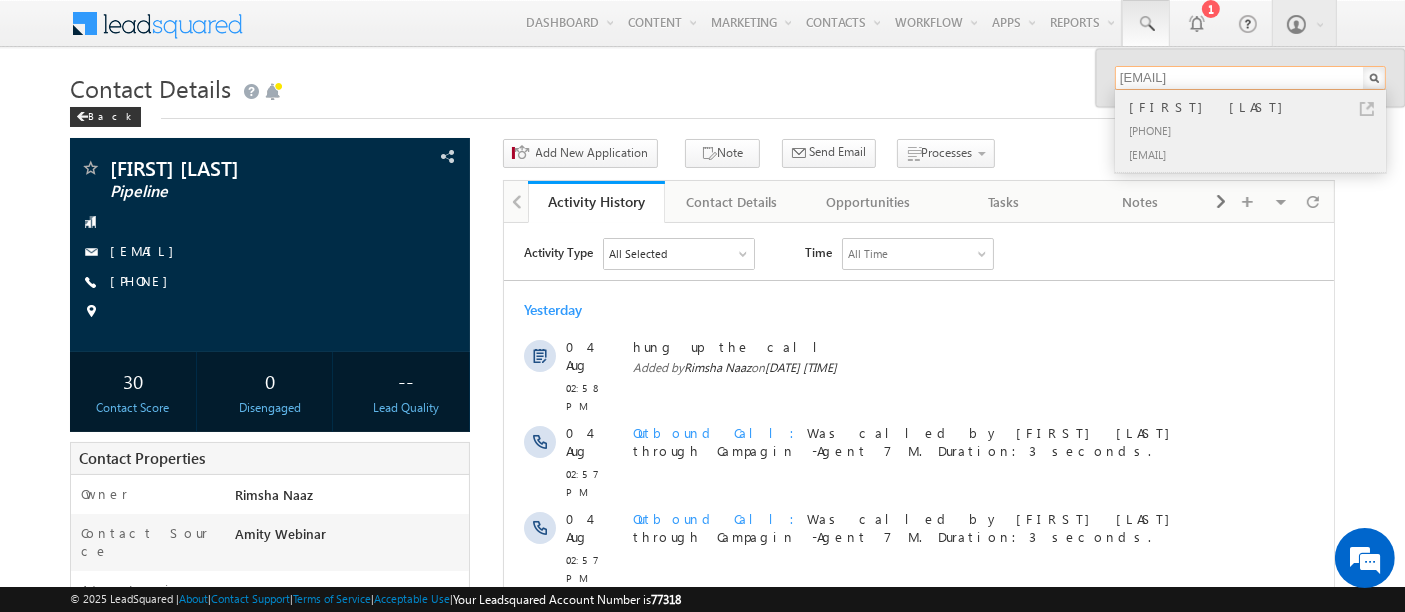 type on "sourabhkhanchi24@gmail.com" 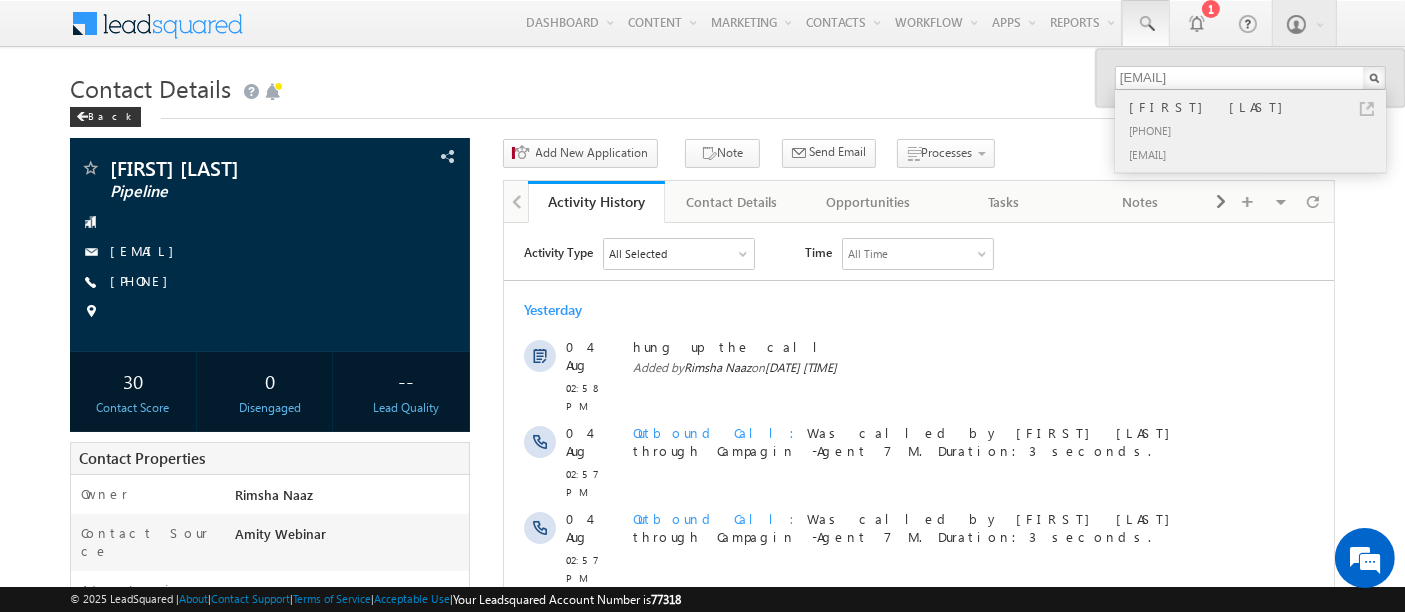 click on "+91-9996780400" at bounding box center [1259, 130] 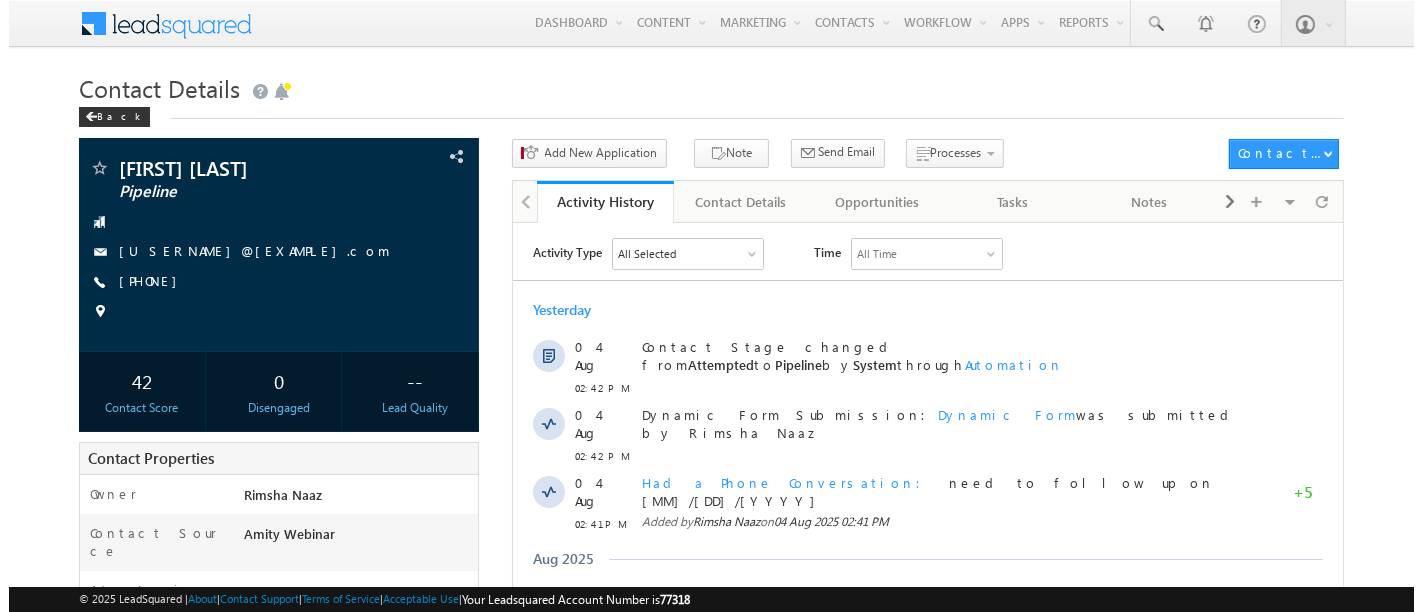 scroll, scrollTop: 0, scrollLeft: 0, axis: both 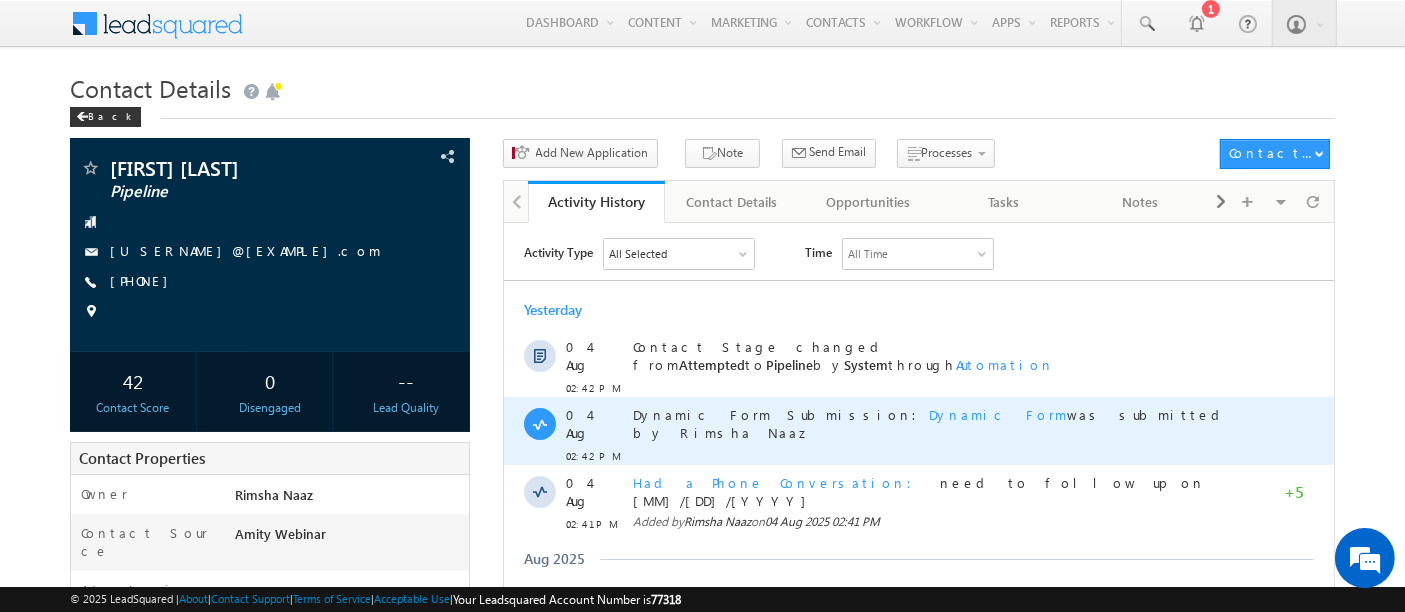 click on "Dynamic Form" at bounding box center (997, 413) 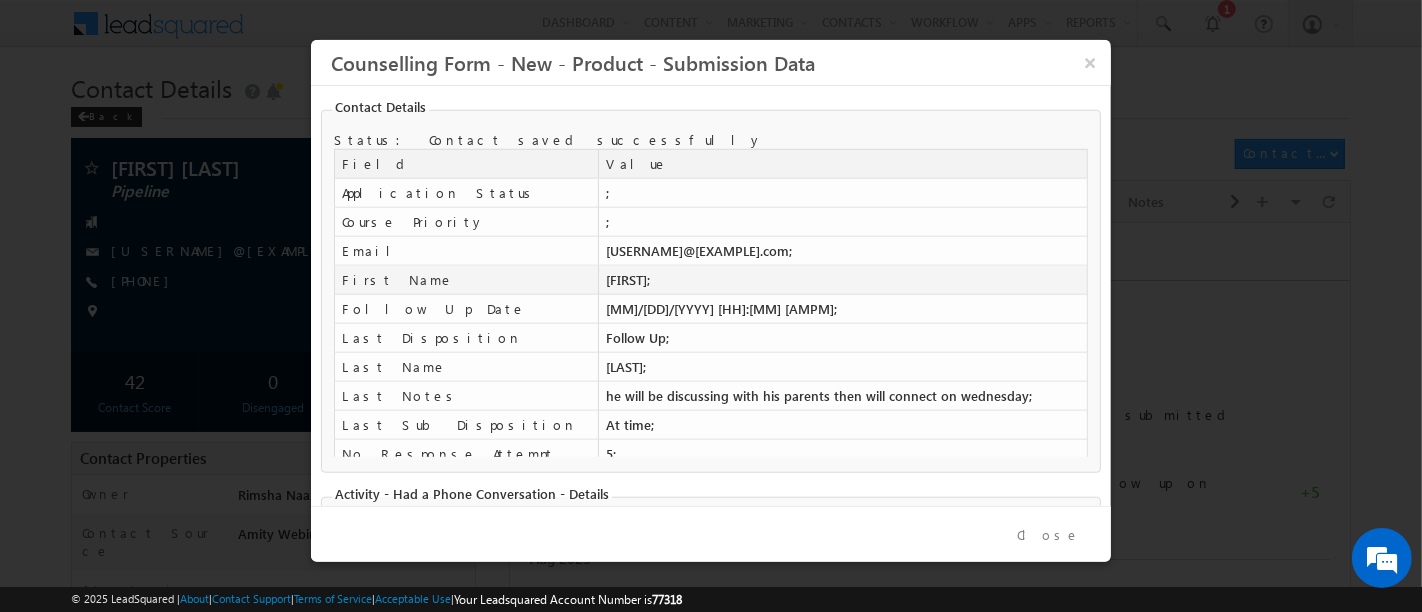 scroll, scrollTop: 0, scrollLeft: 0, axis: both 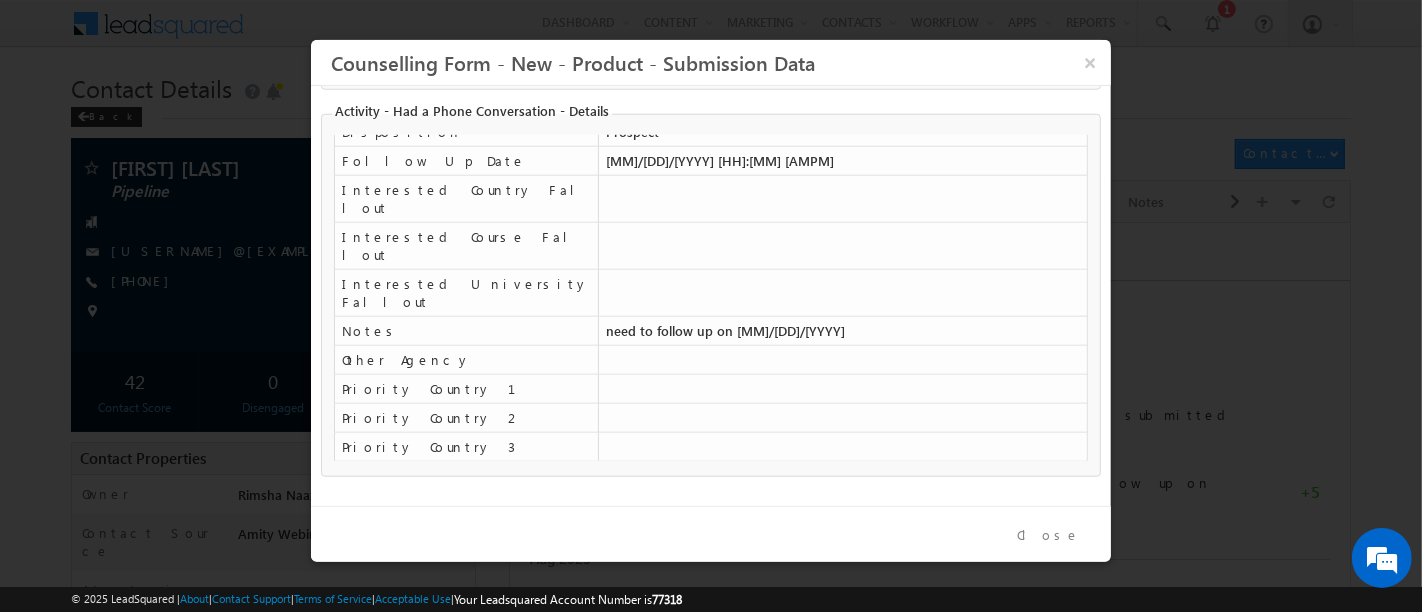 click on "Close" at bounding box center [1049, 535] 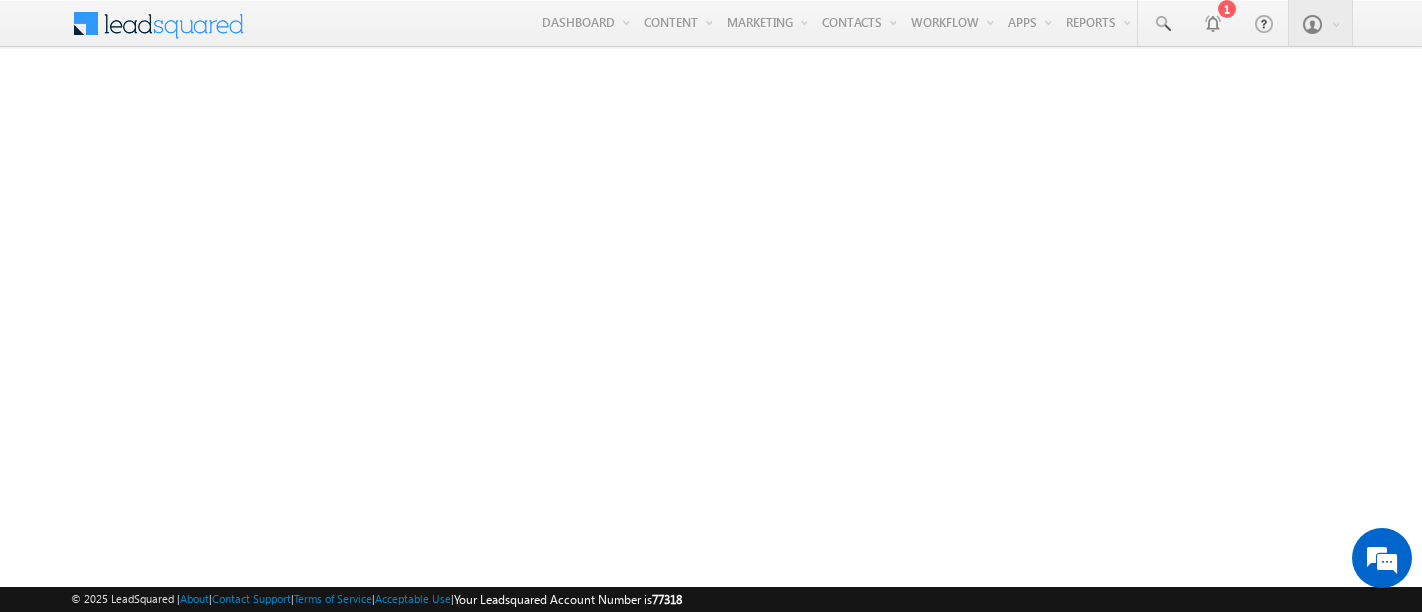 scroll, scrollTop: 0, scrollLeft: 0, axis: both 